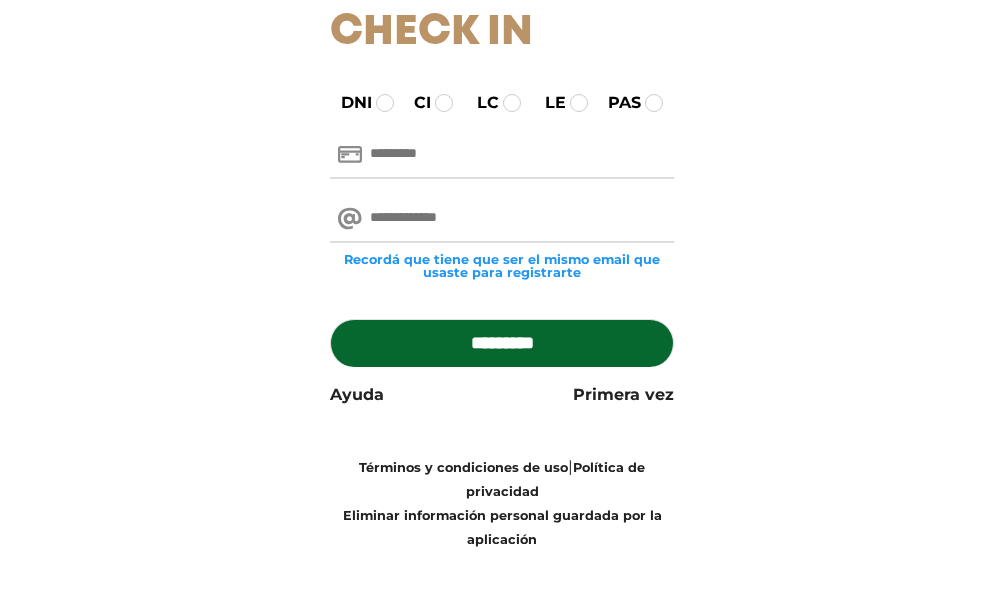 scroll, scrollTop: 300, scrollLeft: 0, axis: vertical 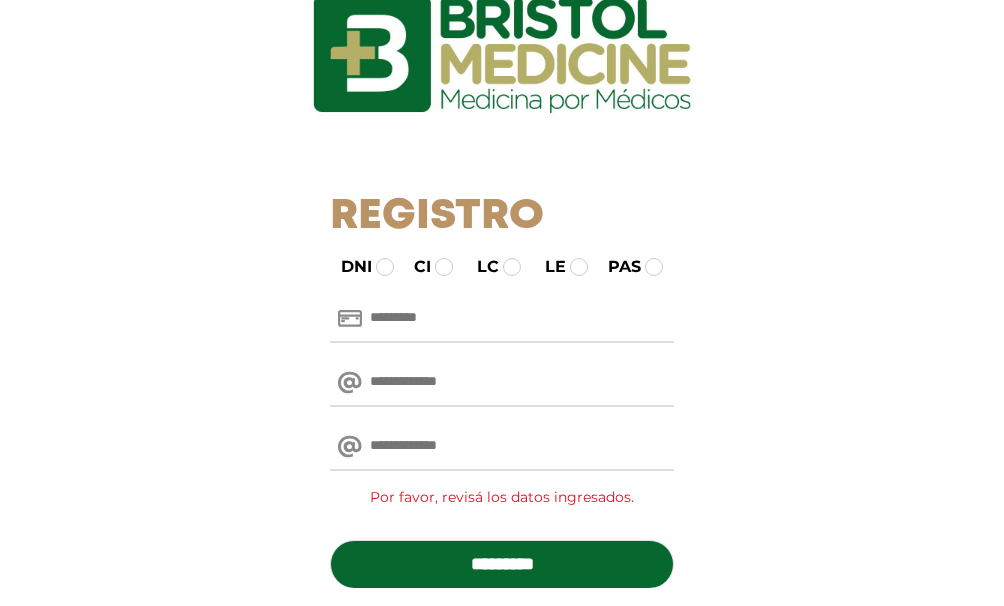 click at bounding box center (502, 319) 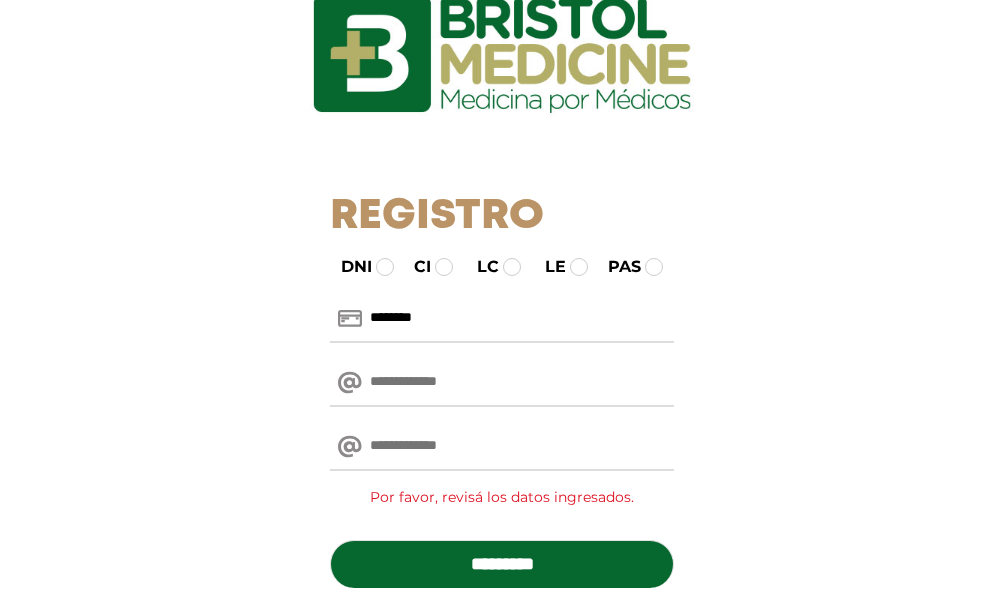 type on "********" 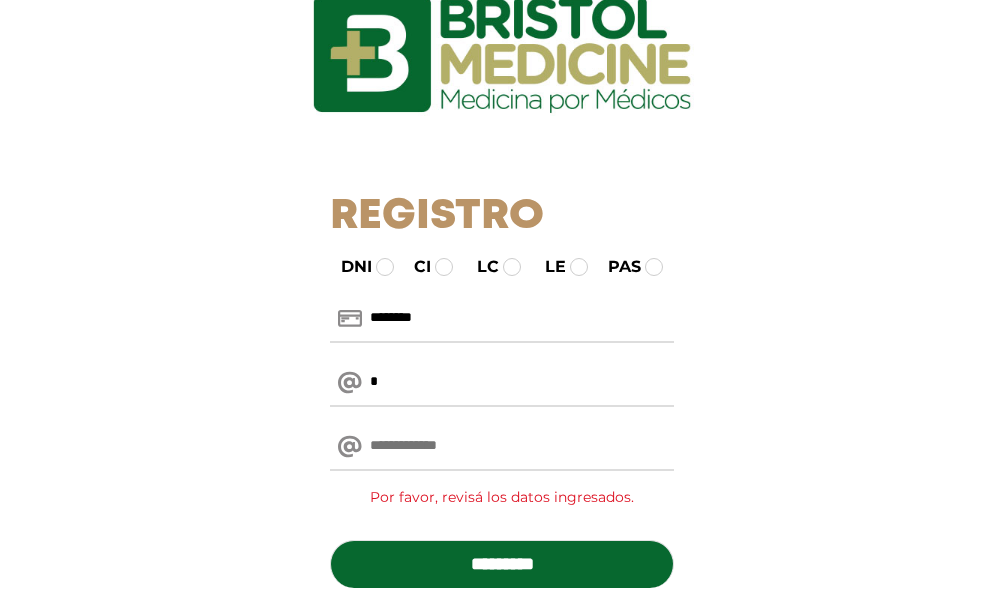 type on "**********" 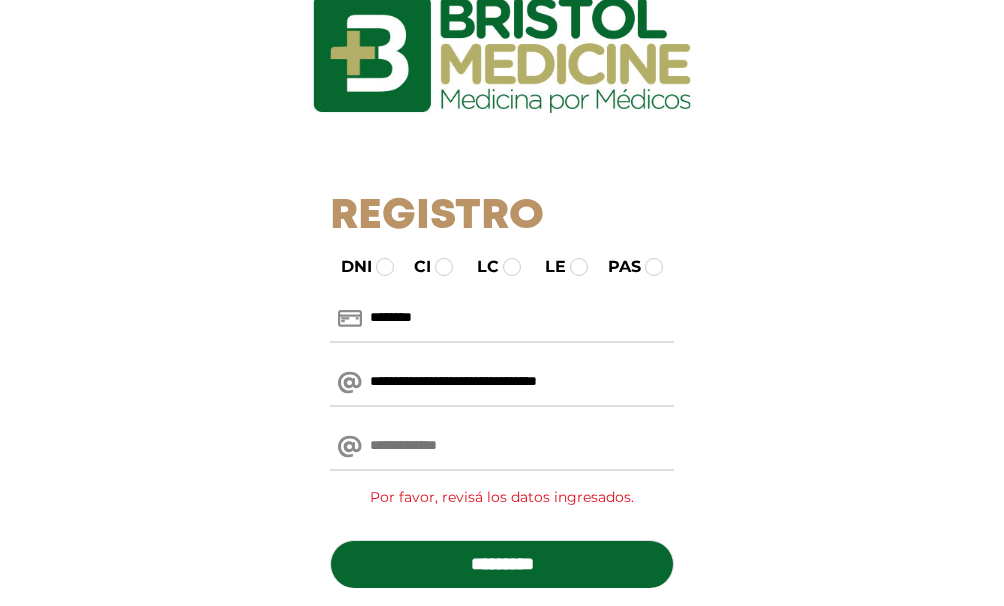 click at bounding box center (502, 447) 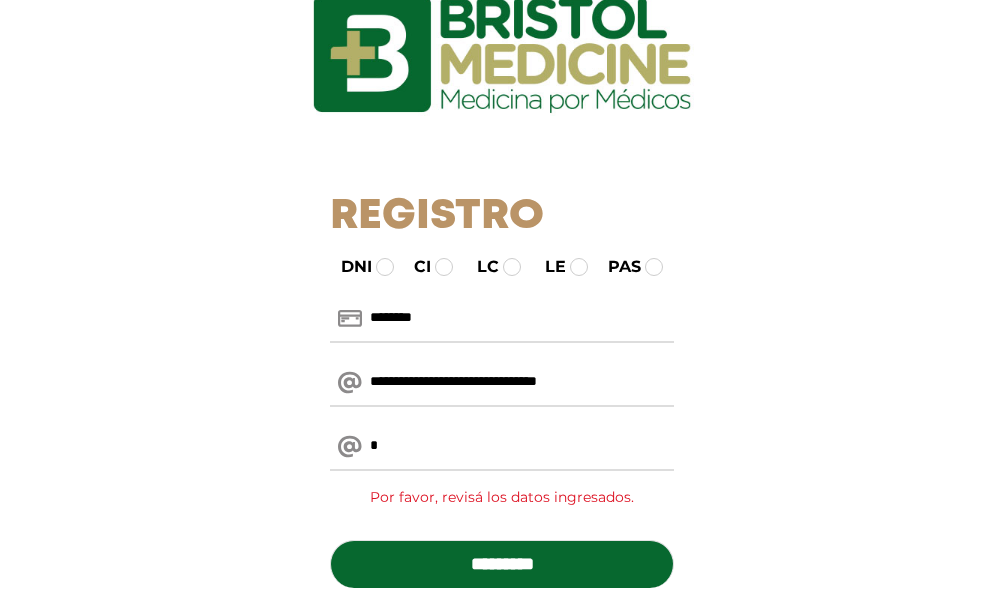type on "**********" 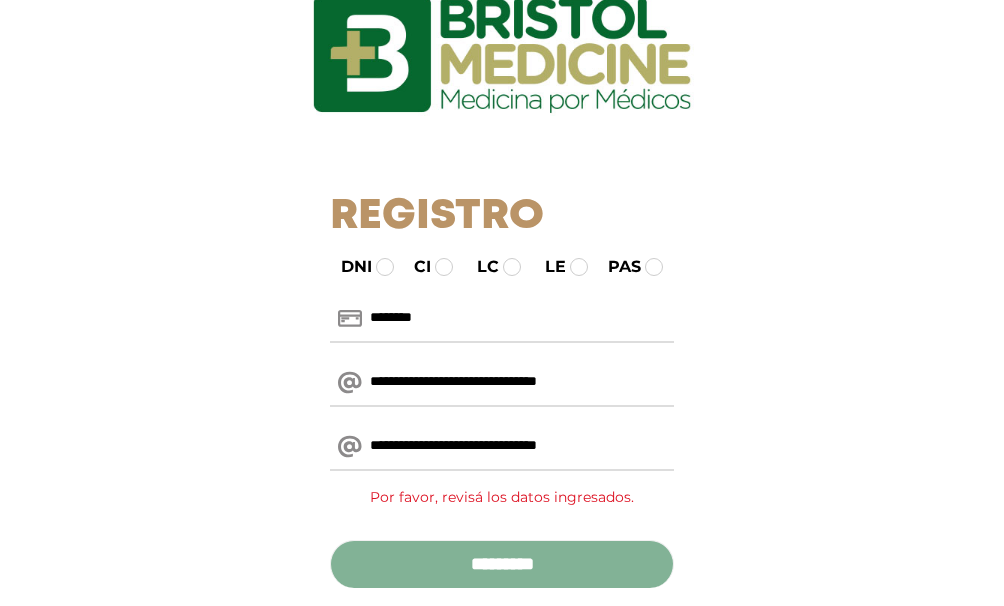click on "*********" at bounding box center (502, 564) 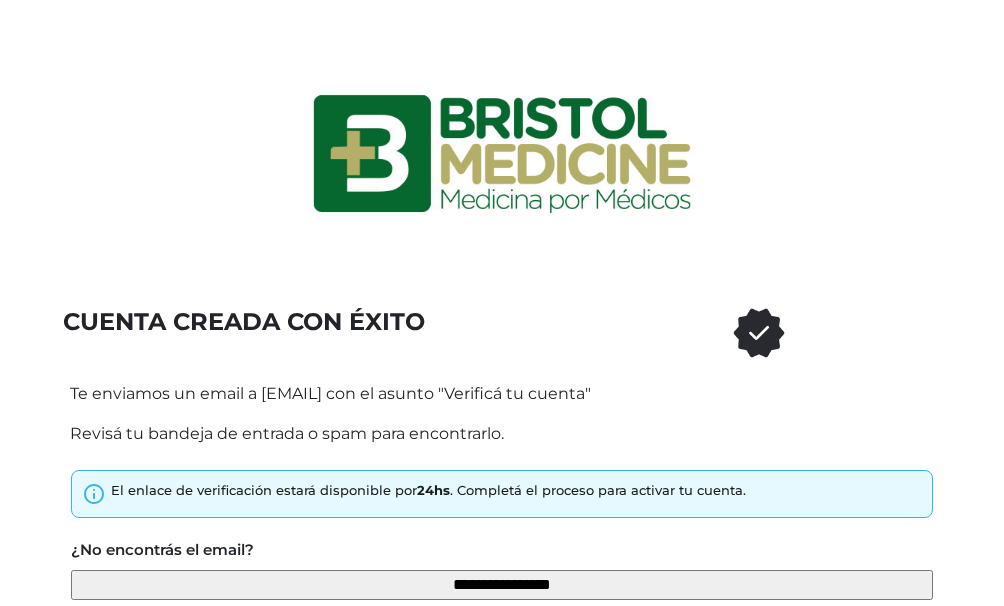 scroll, scrollTop: 187, scrollLeft: 0, axis: vertical 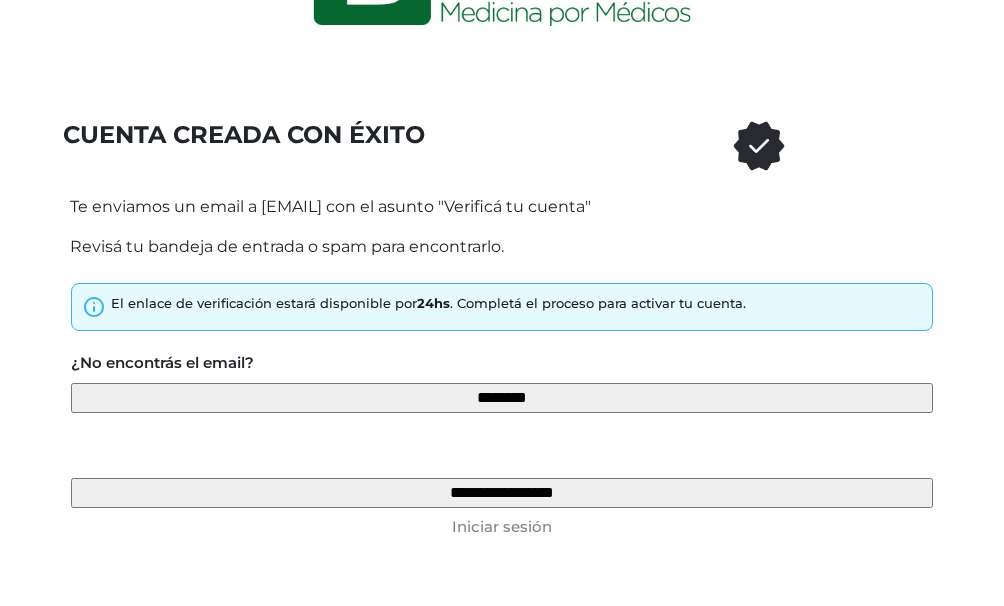 click on "Iniciar sesión" at bounding box center (502, 526) 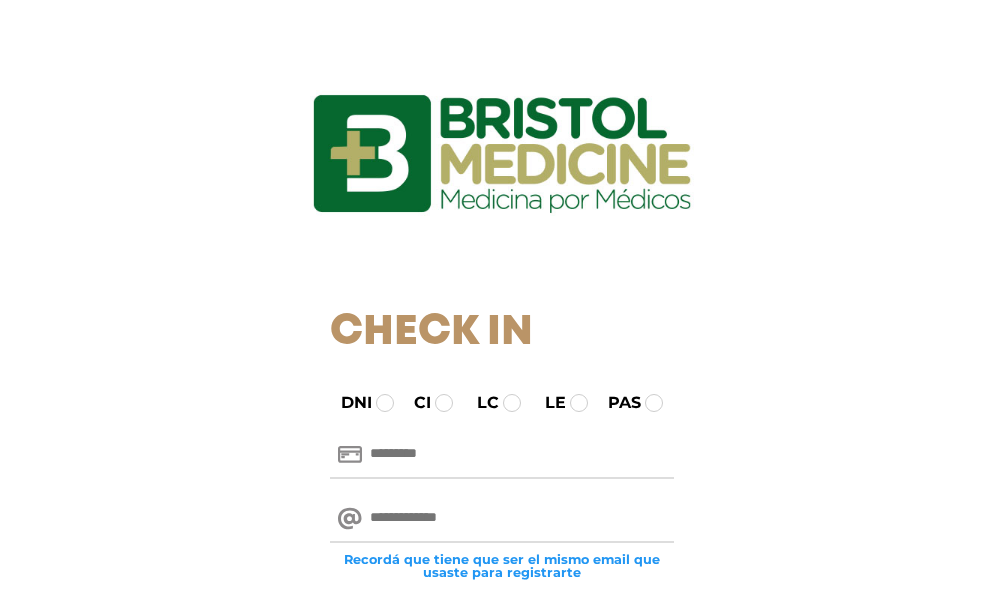 scroll, scrollTop: 0, scrollLeft: 0, axis: both 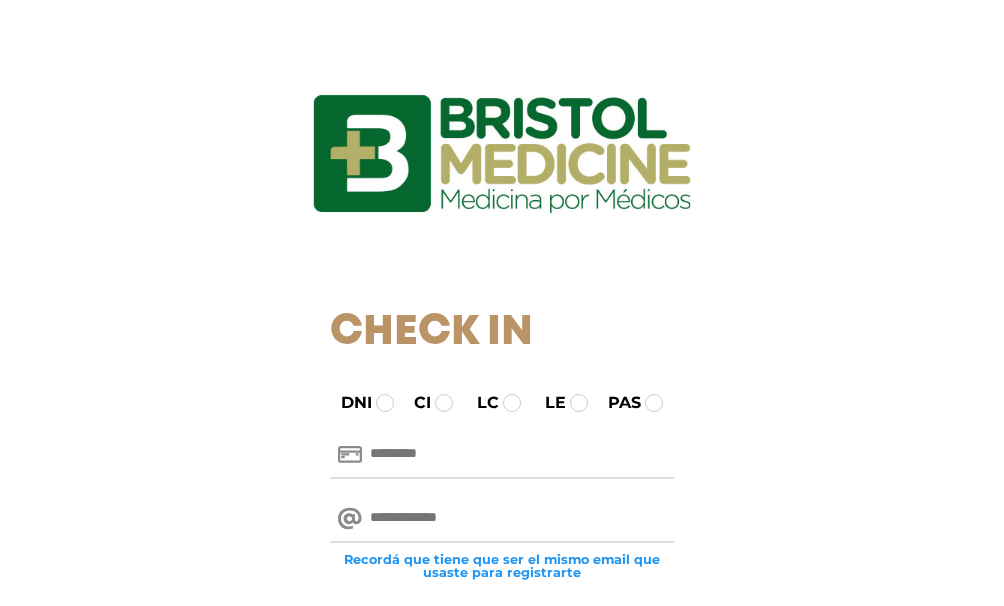 click at bounding box center (502, 455) 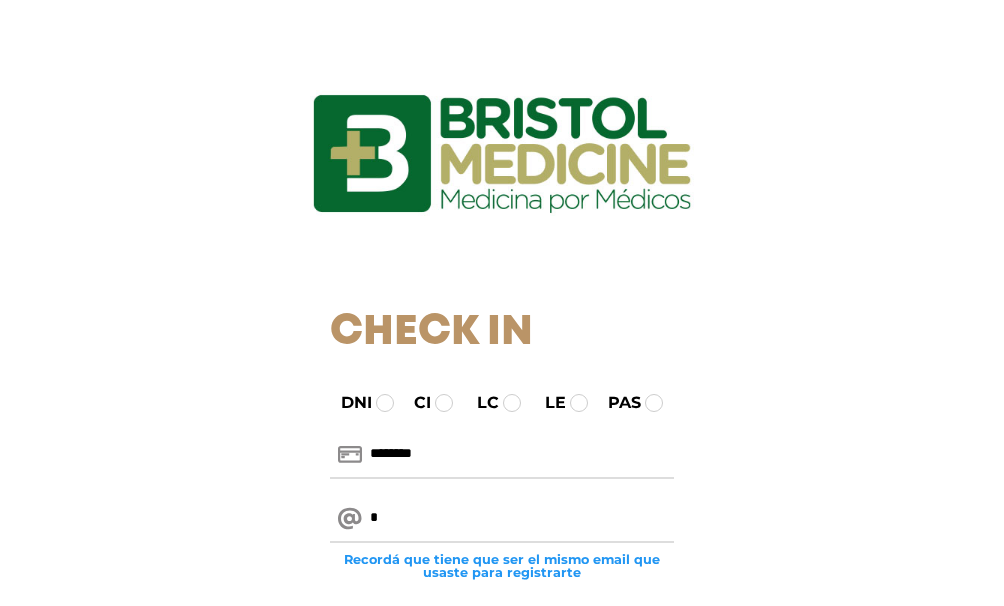 type on "**********" 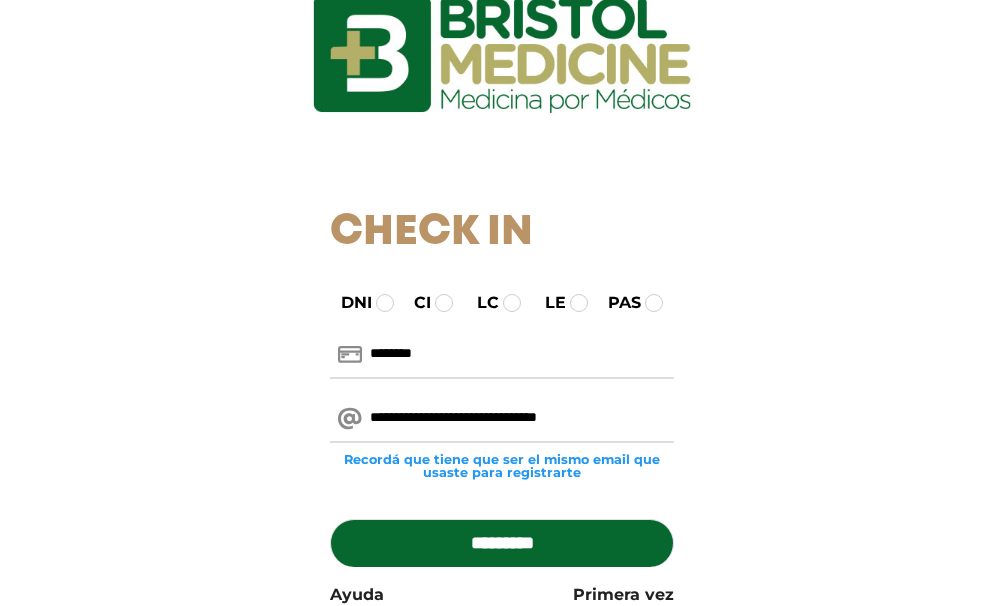 click on "*********" at bounding box center (502, 543) 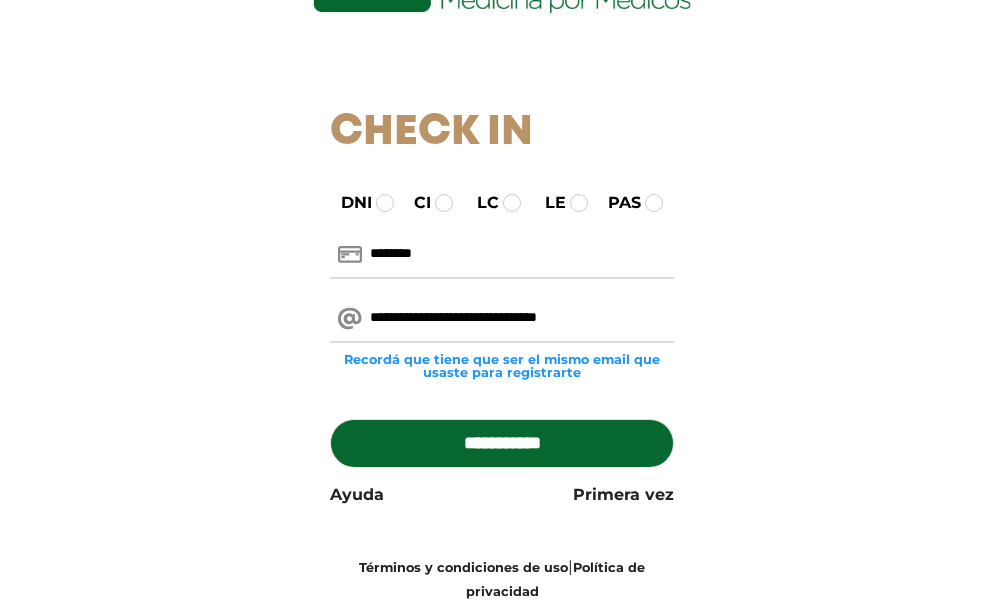 scroll, scrollTop: 300, scrollLeft: 0, axis: vertical 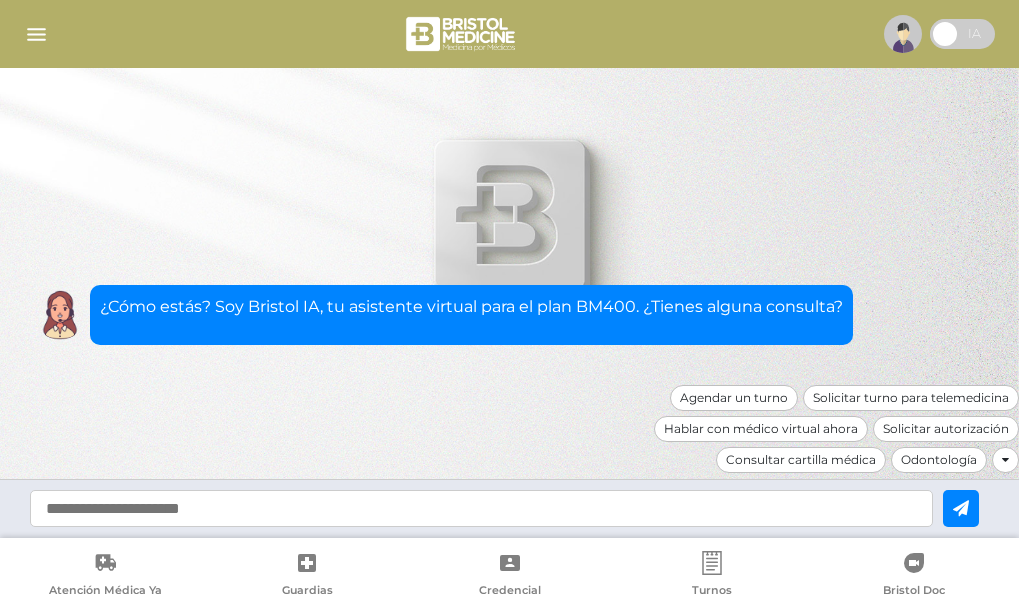 click on "Credencial" at bounding box center [509, 576] 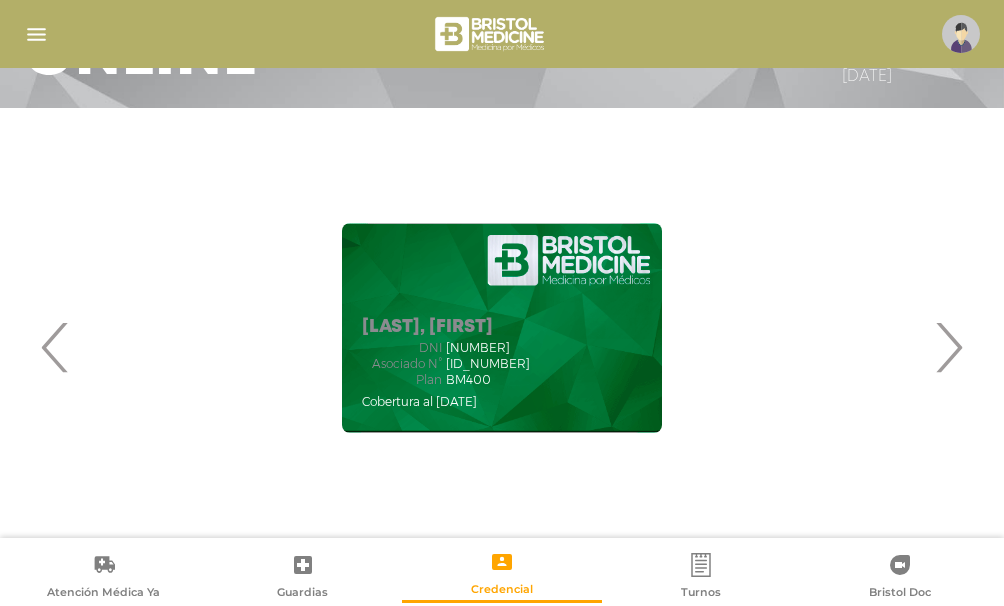 scroll, scrollTop: 100, scrollLeft: 0, axis: vertical 